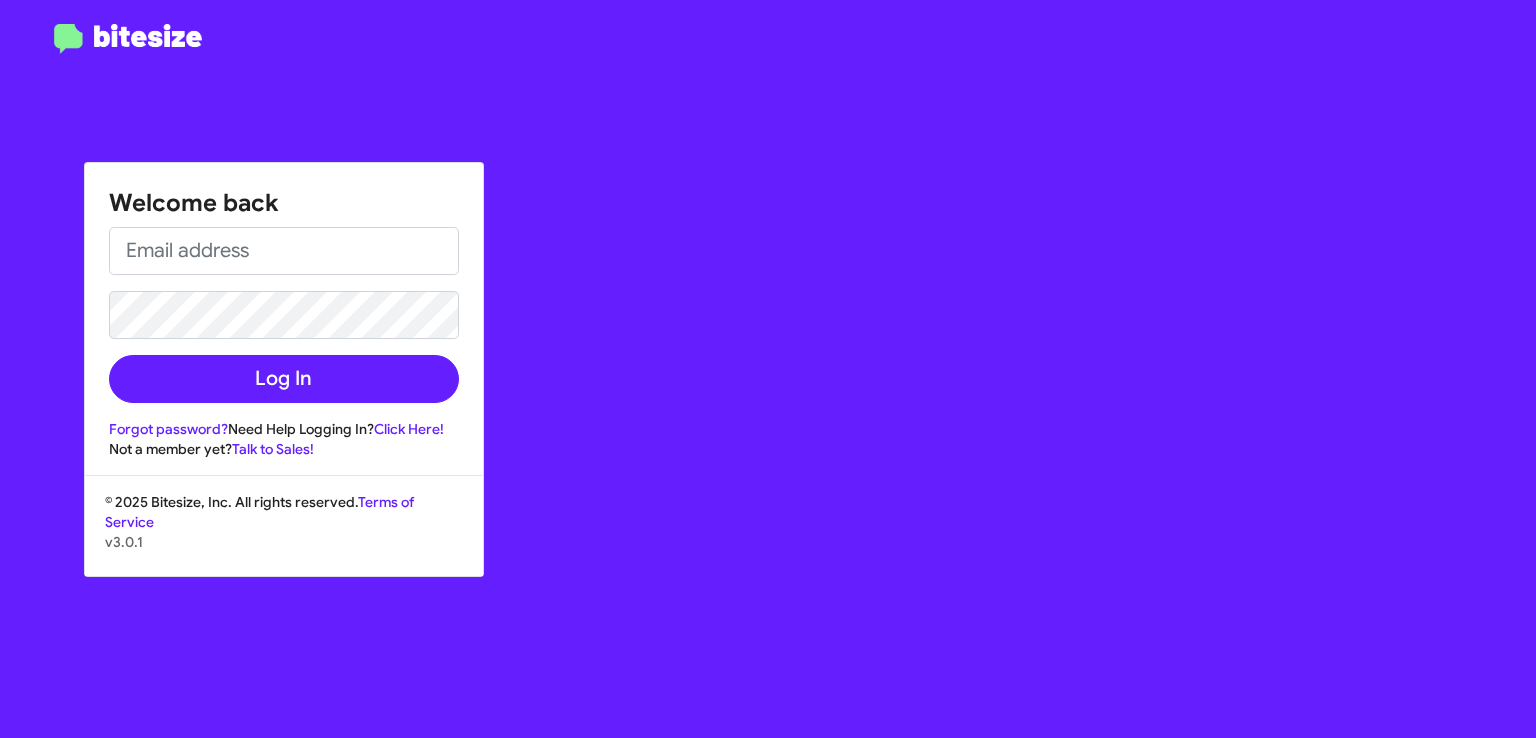 scroll, scrollTop: 0, scrollLeft: 0, axis: both 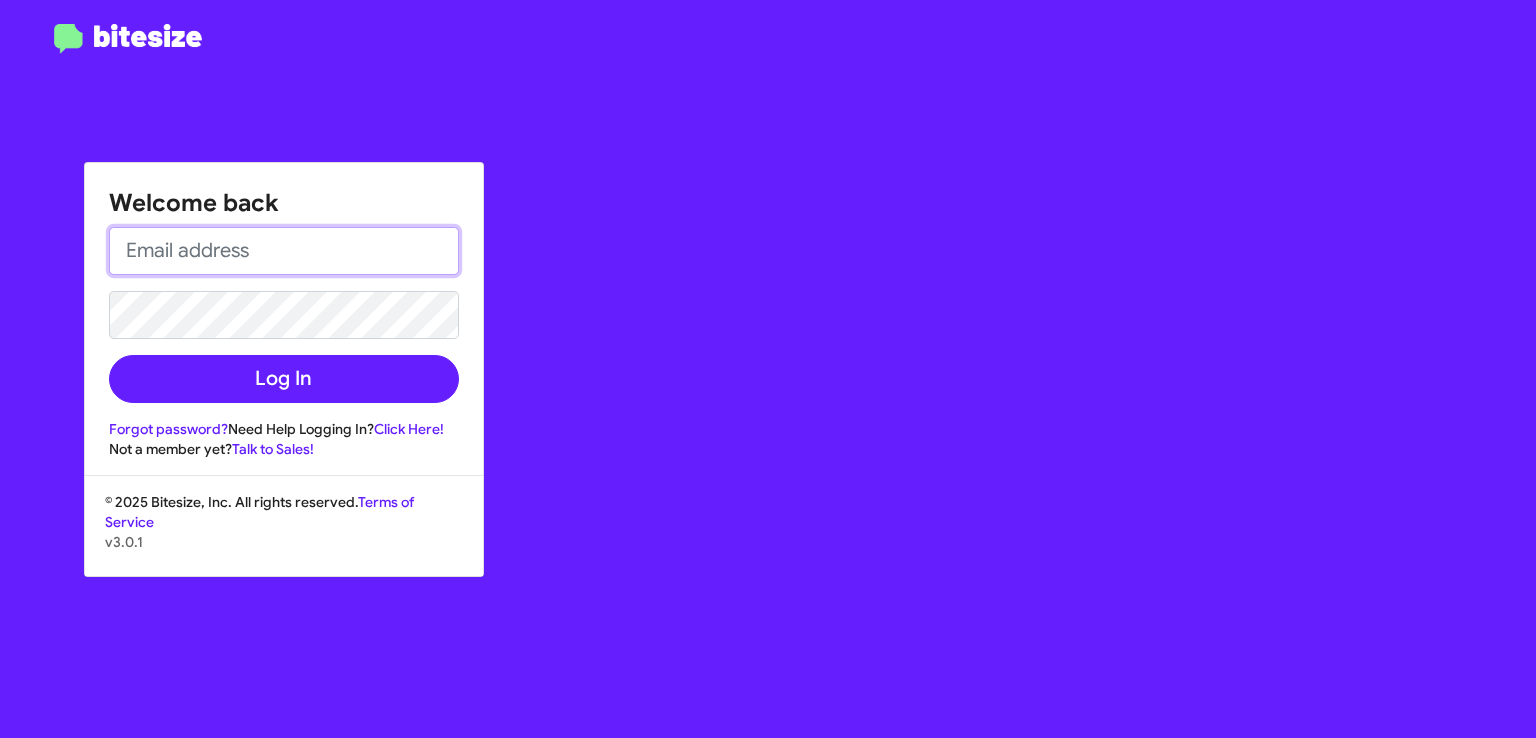 click at bounding box center (284, 251) 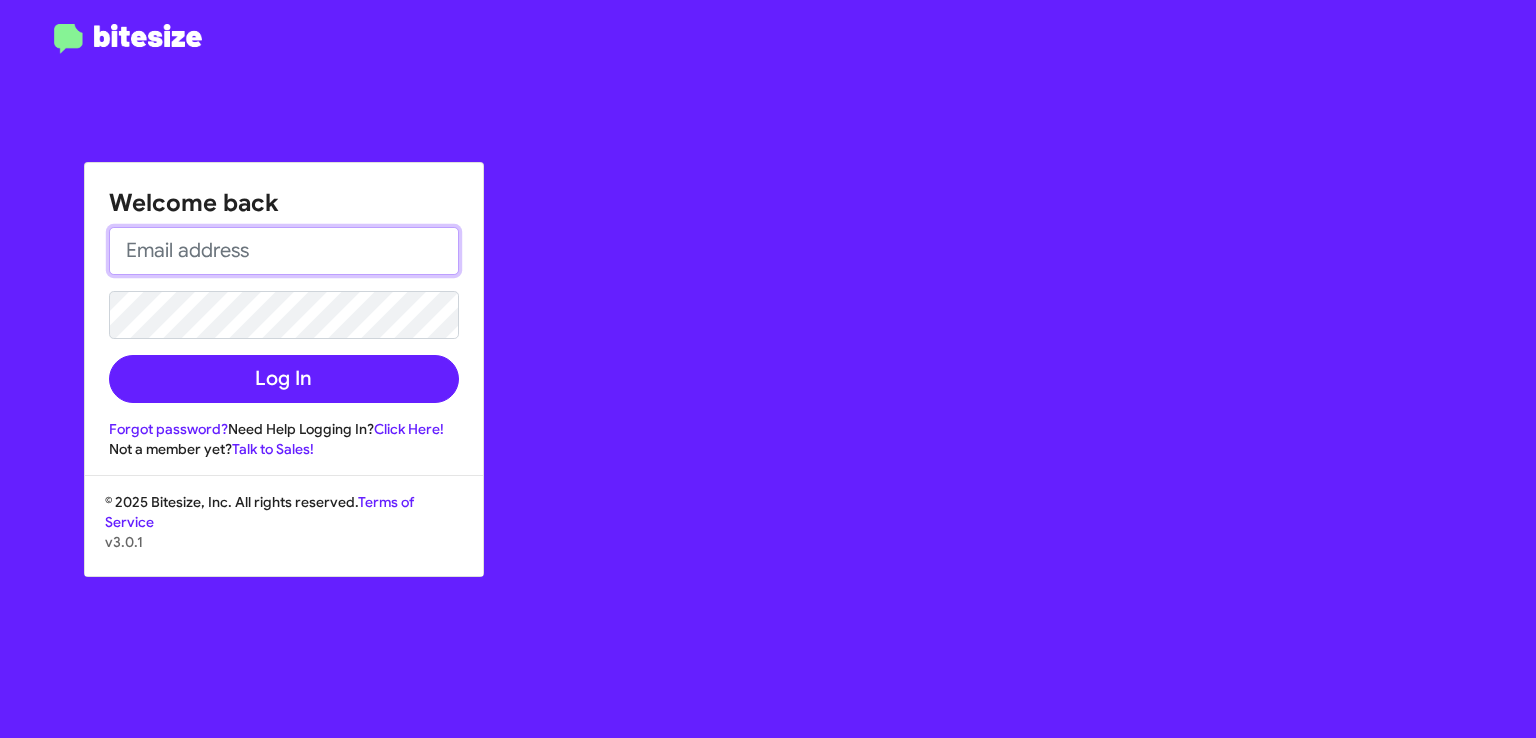 type on "[EMAIL]" 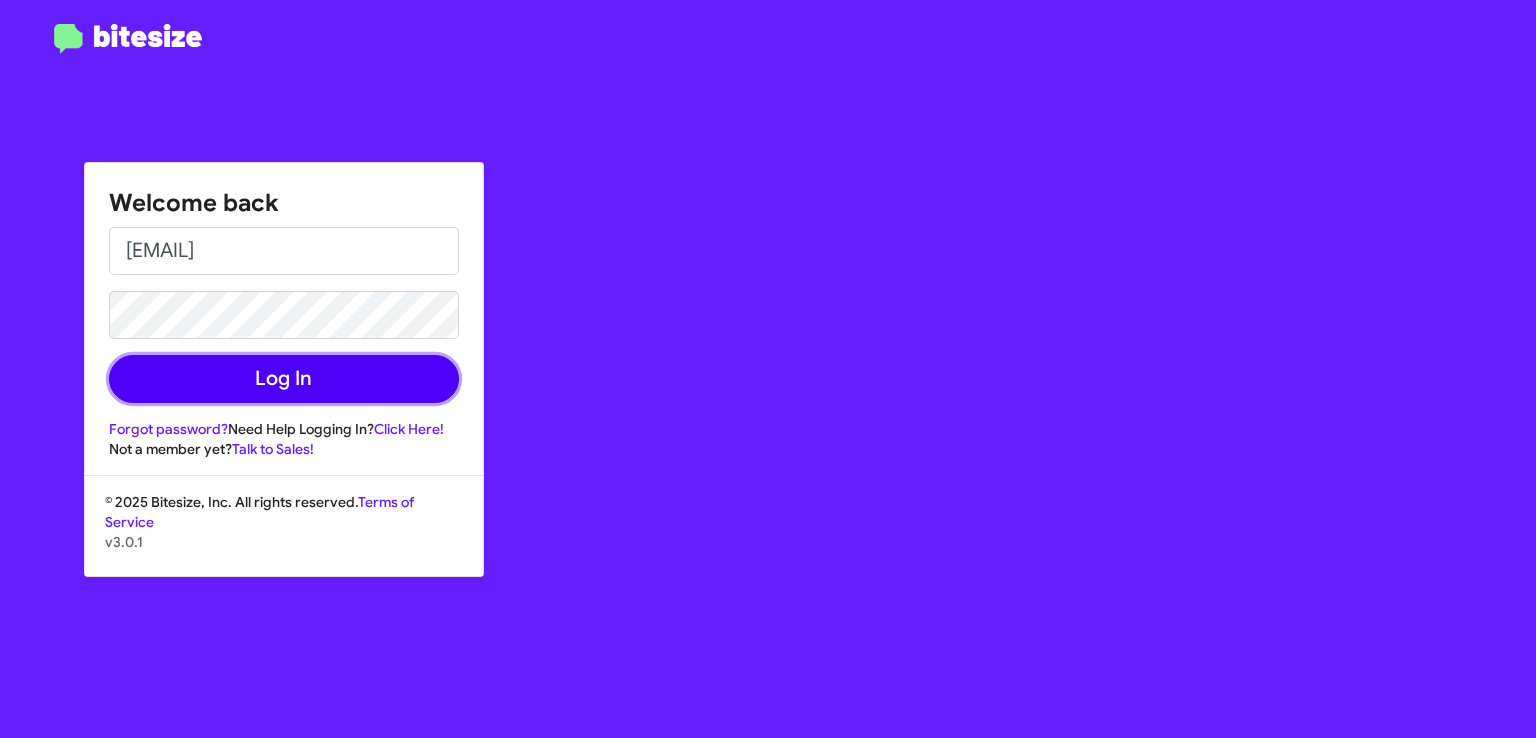 click on "Log In" 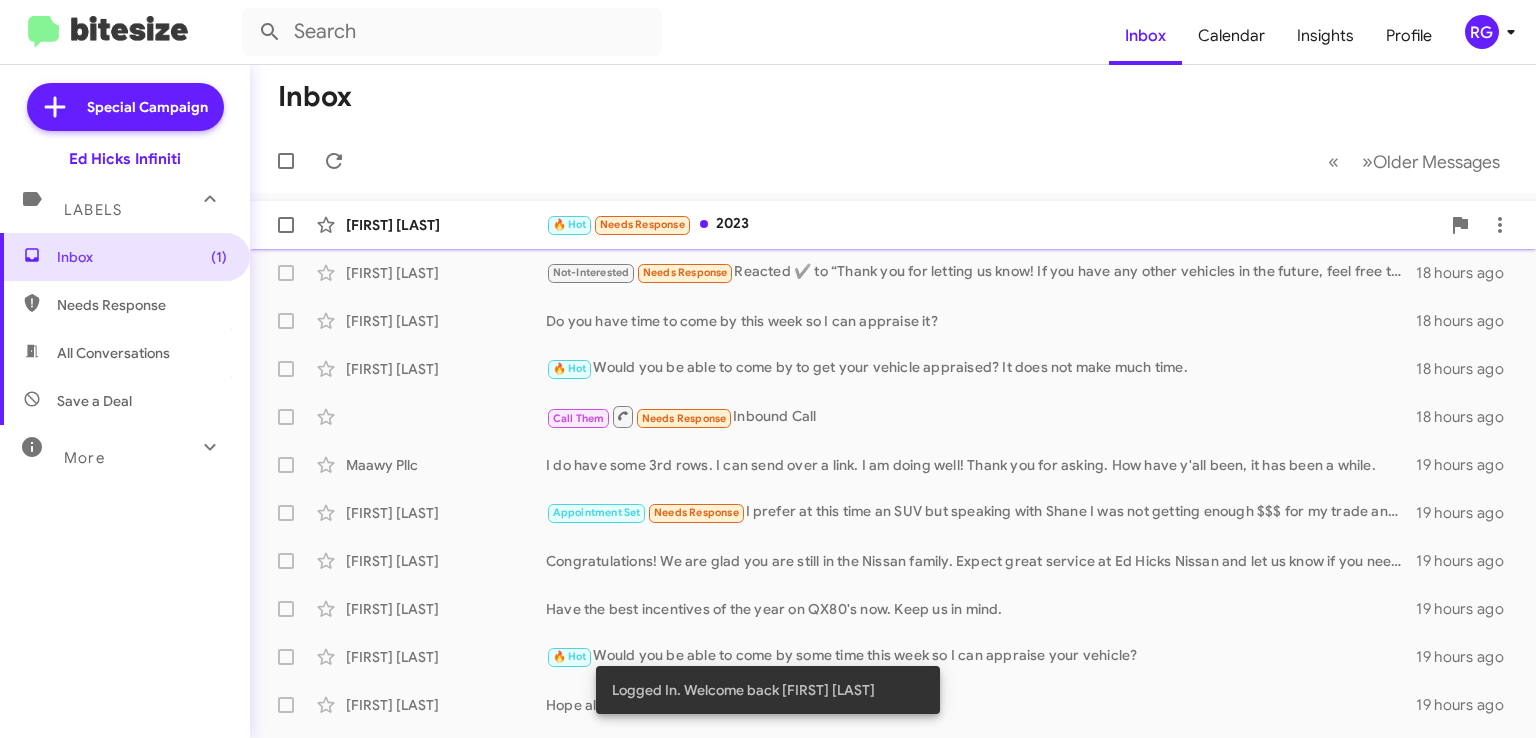 click on "🔥 Hot   Needs Response   2023" 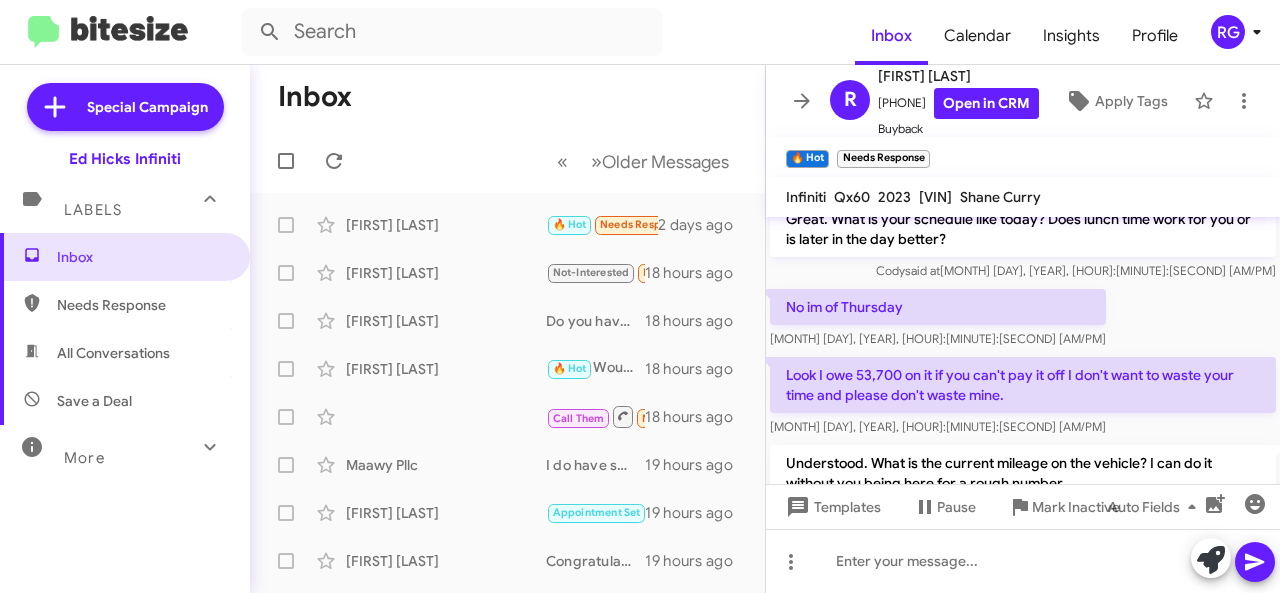 scroll, scrollTop: 544, scrollLeft: 0, axis: vertical 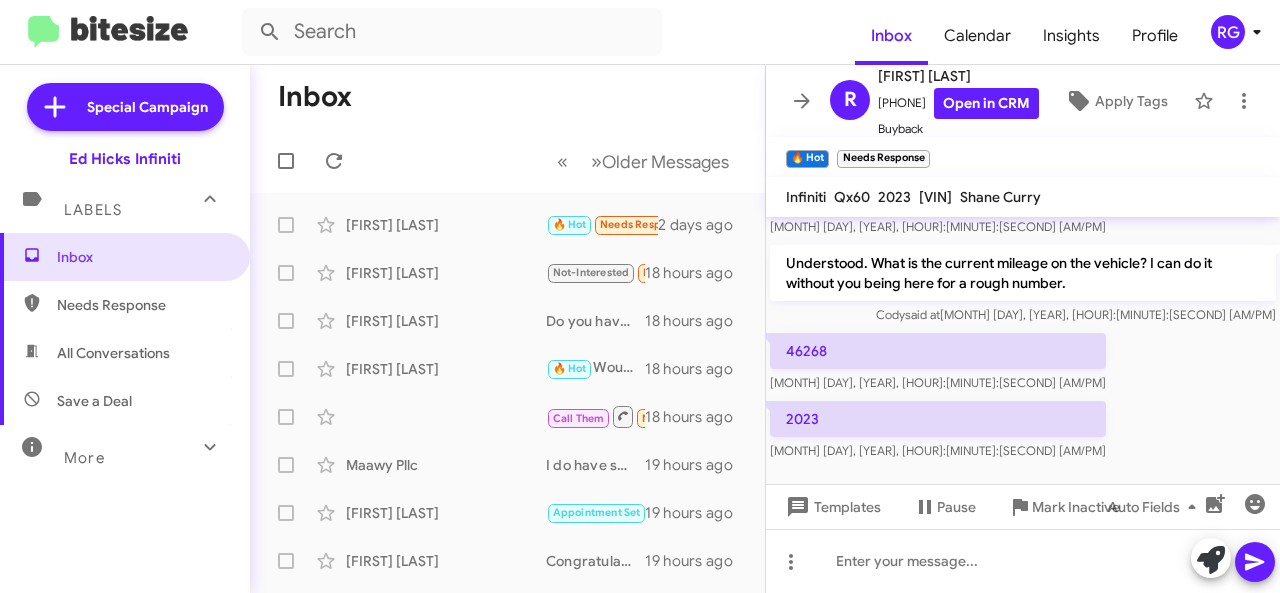 click on "[VIN]" 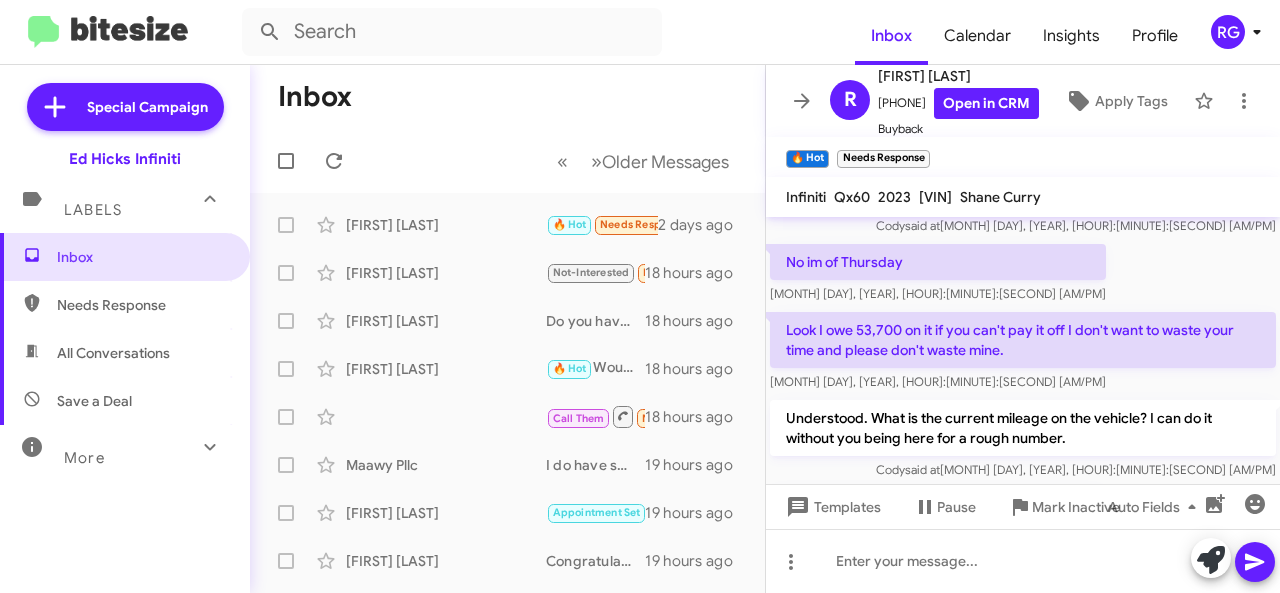 scroll, scrollTop: 589, scrollLeft: 0, axis: vertical 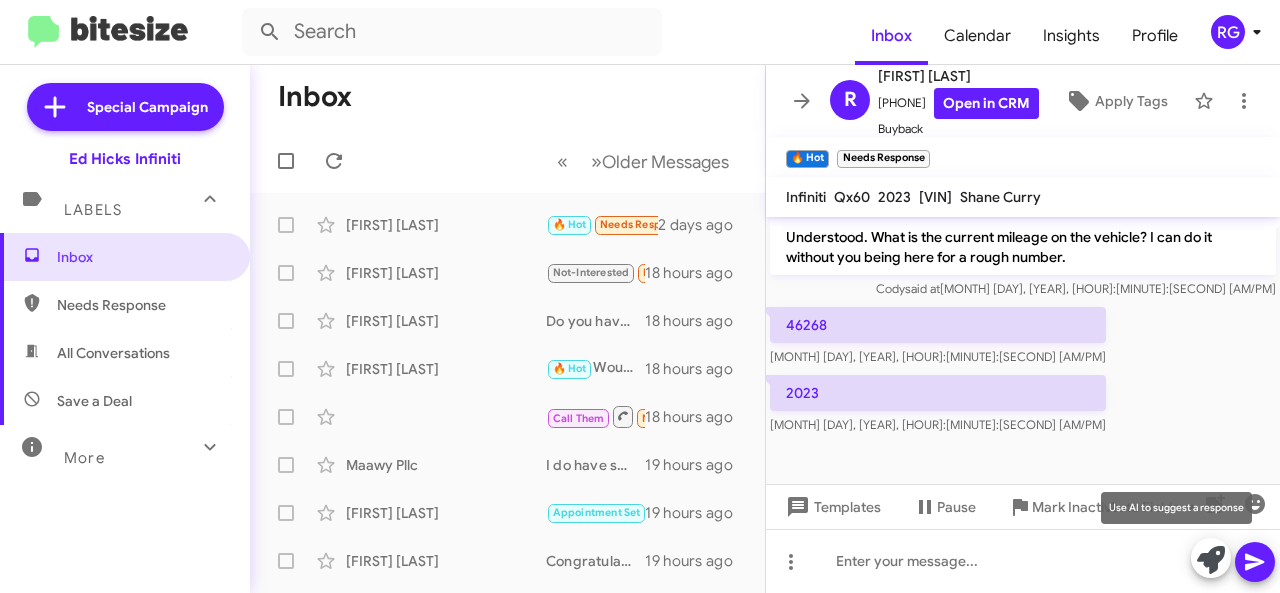 click 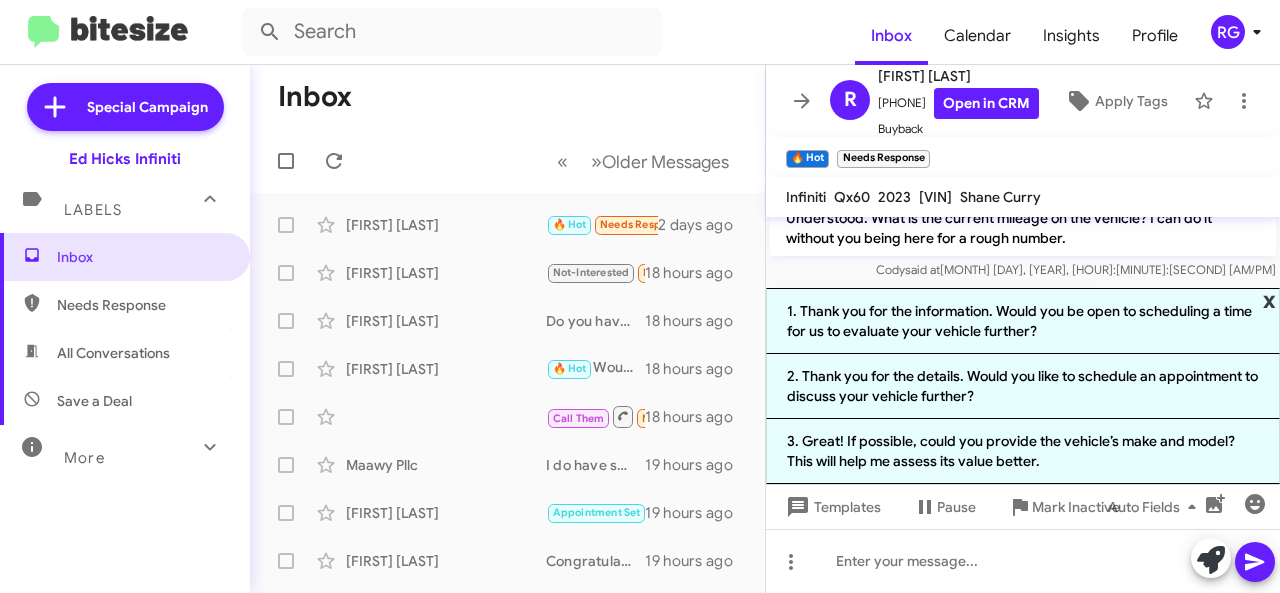 click on "x" 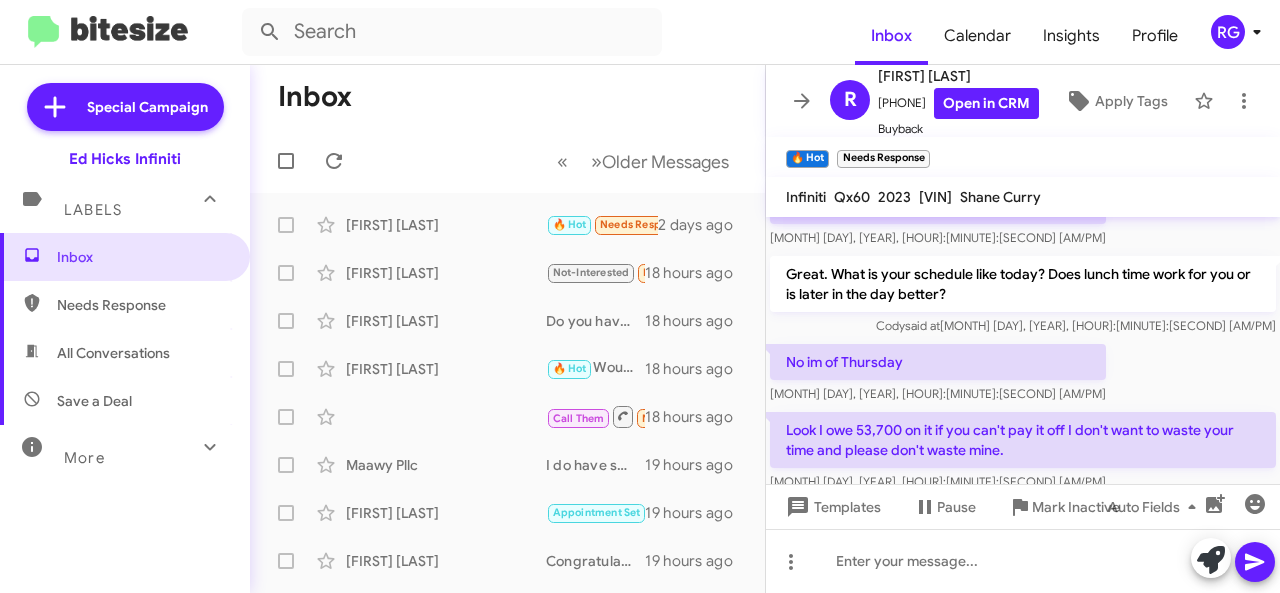 scroll, scrollTop: 0, scrollLeft: 0, axis: both 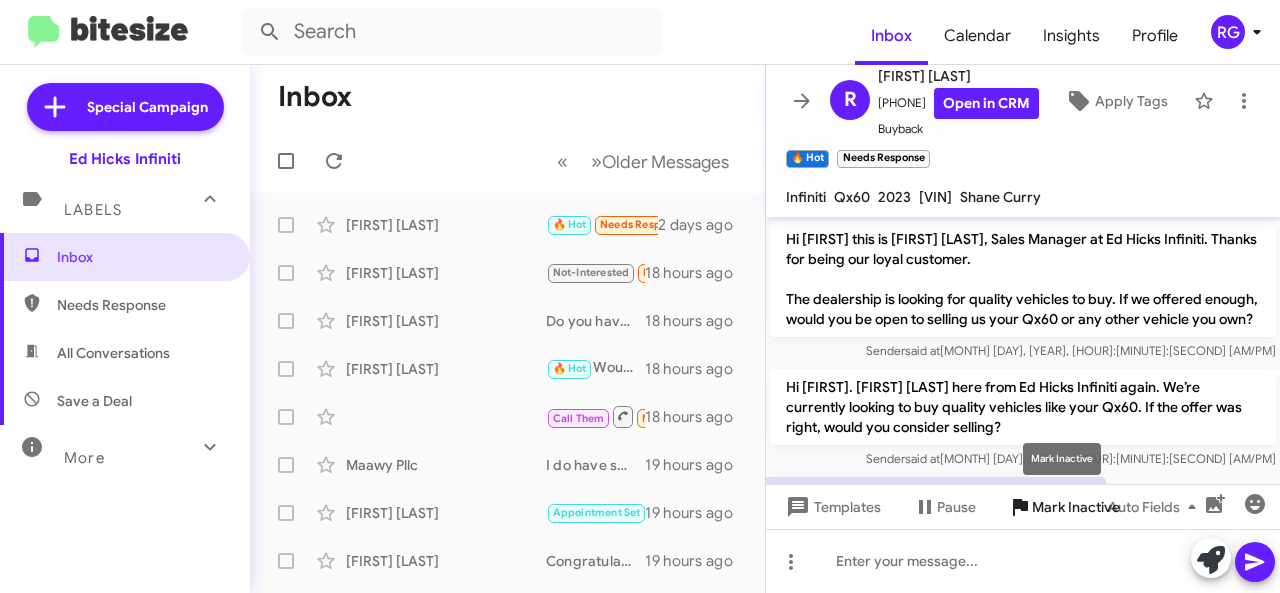 click 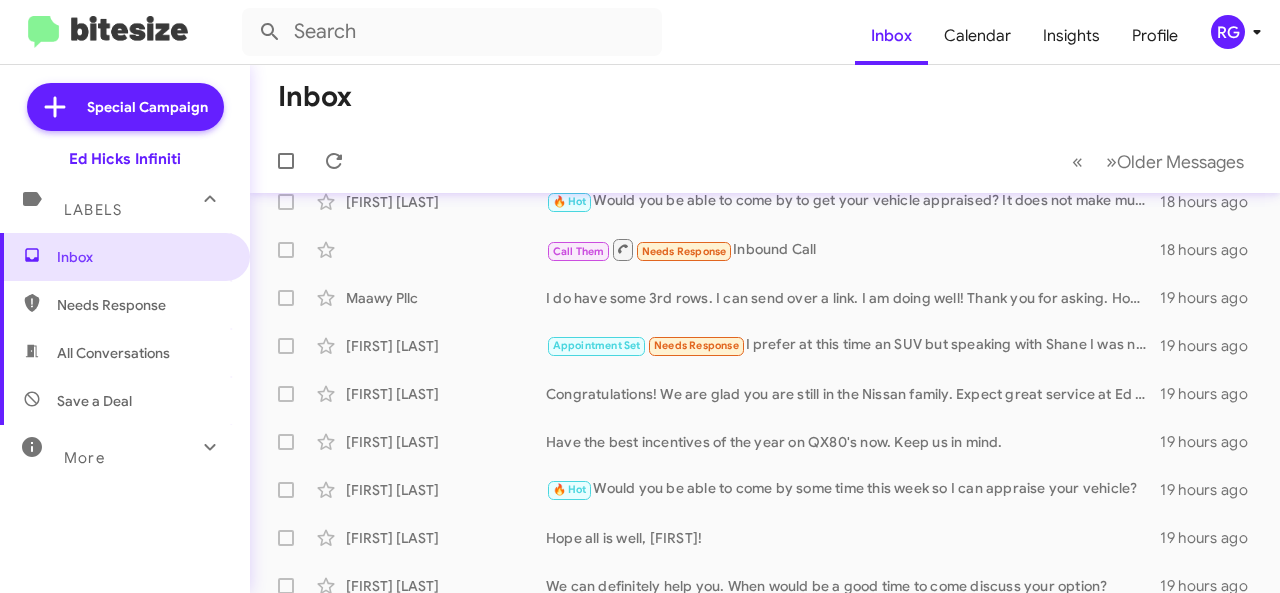 scroll, scrollTop: 0, scrollLeft: 0, axis: both 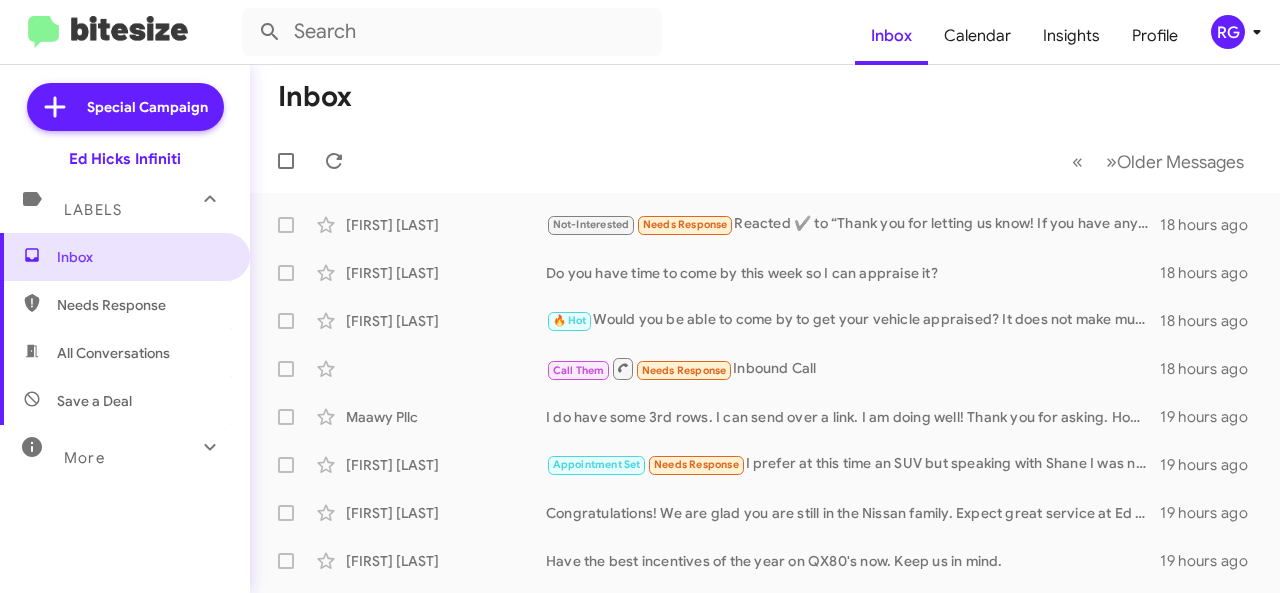 click on "Needs Response" at bounding box center [142, 305] 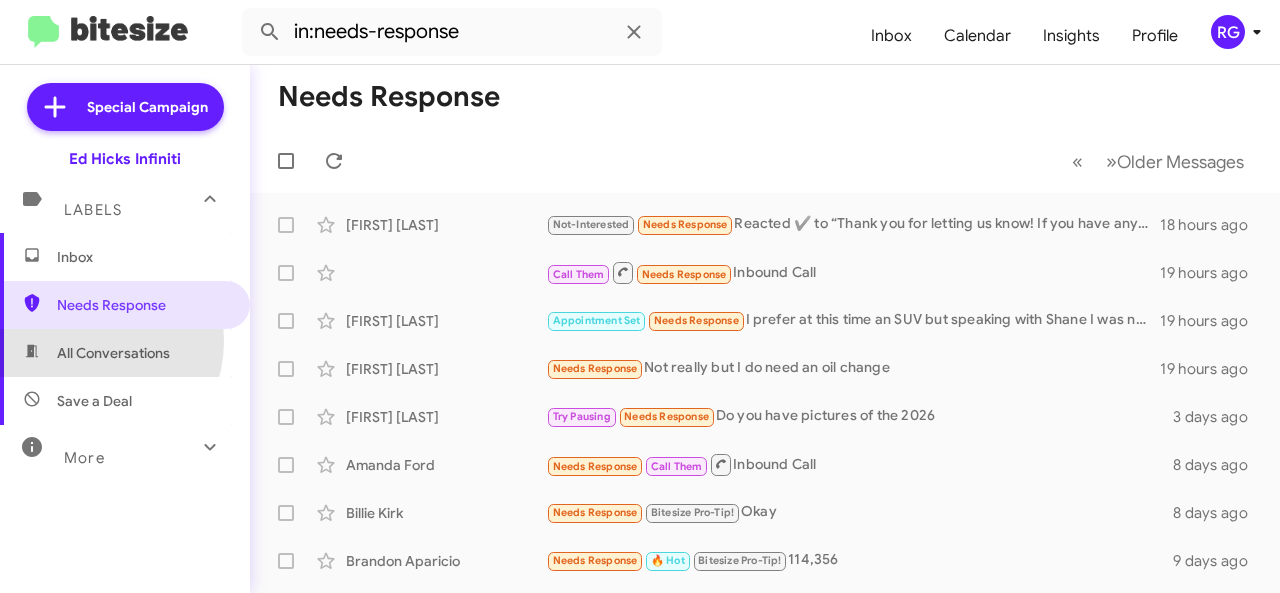 click on "All Conversations" at bounding box center (125, 353) 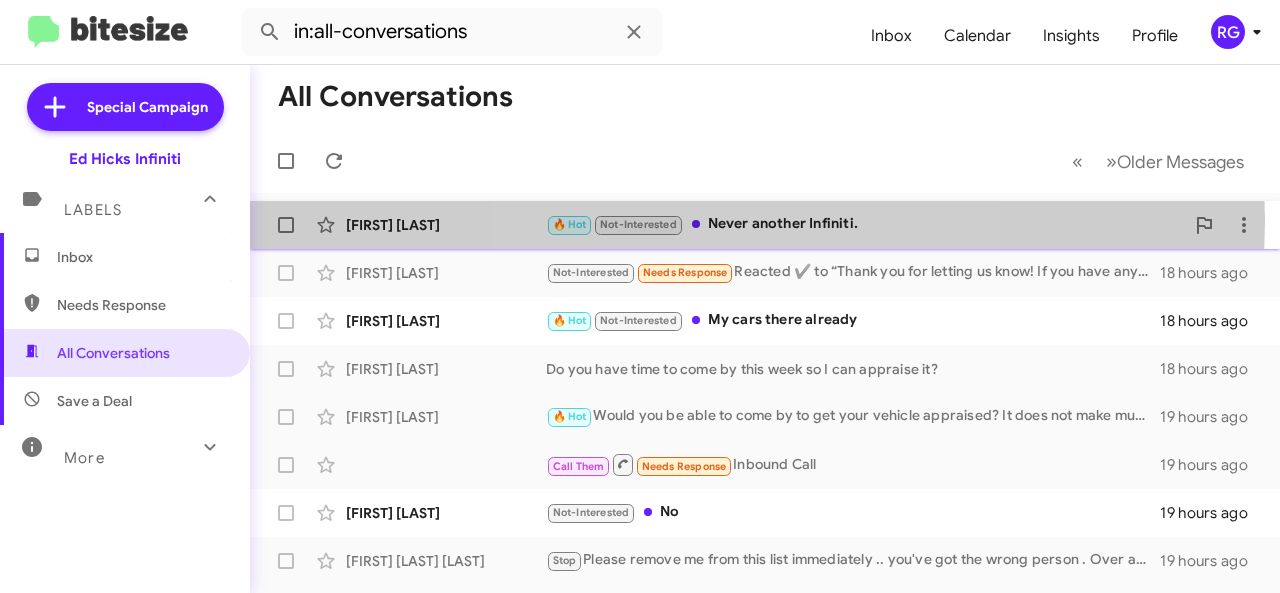 click on "🔥 Hot   Not-Interested   Never another Infiniti." 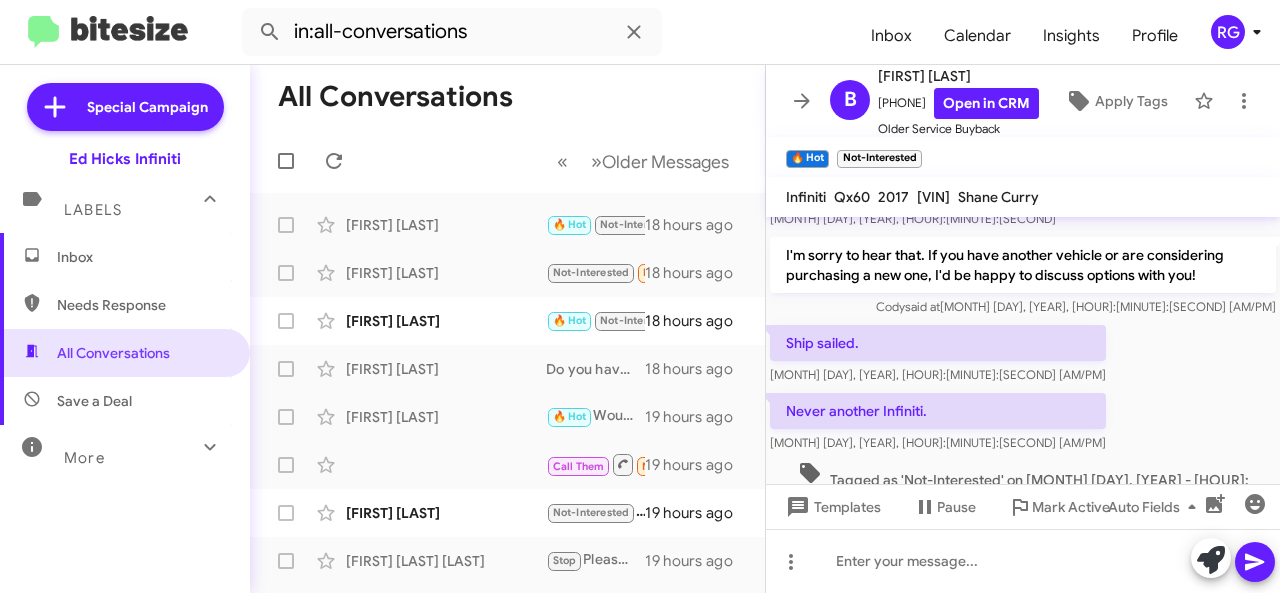scroll, scrollTop: 239, scrollLeft: 0, axis: vertical 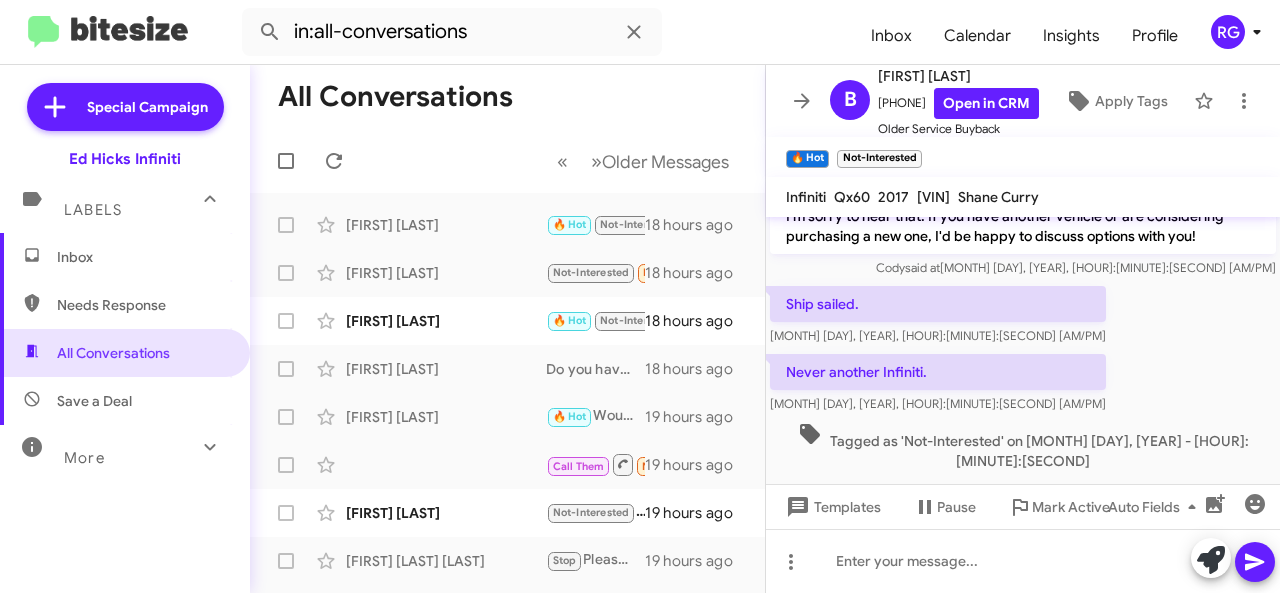 click on "Inbox" at bounding box center [142, 257] 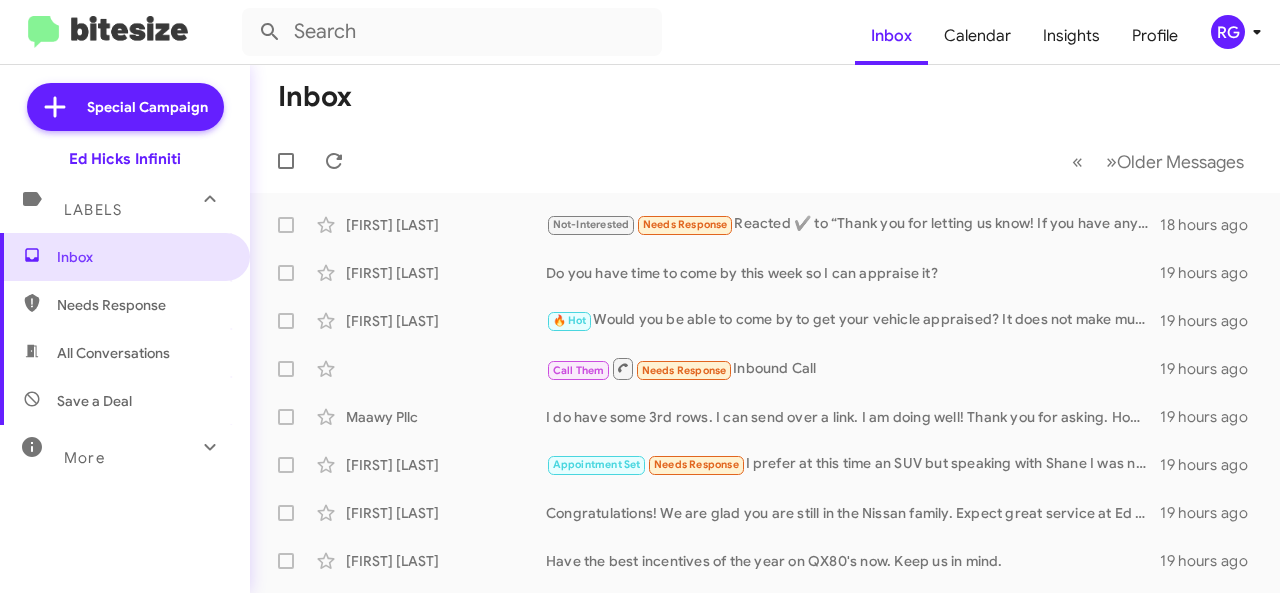 click 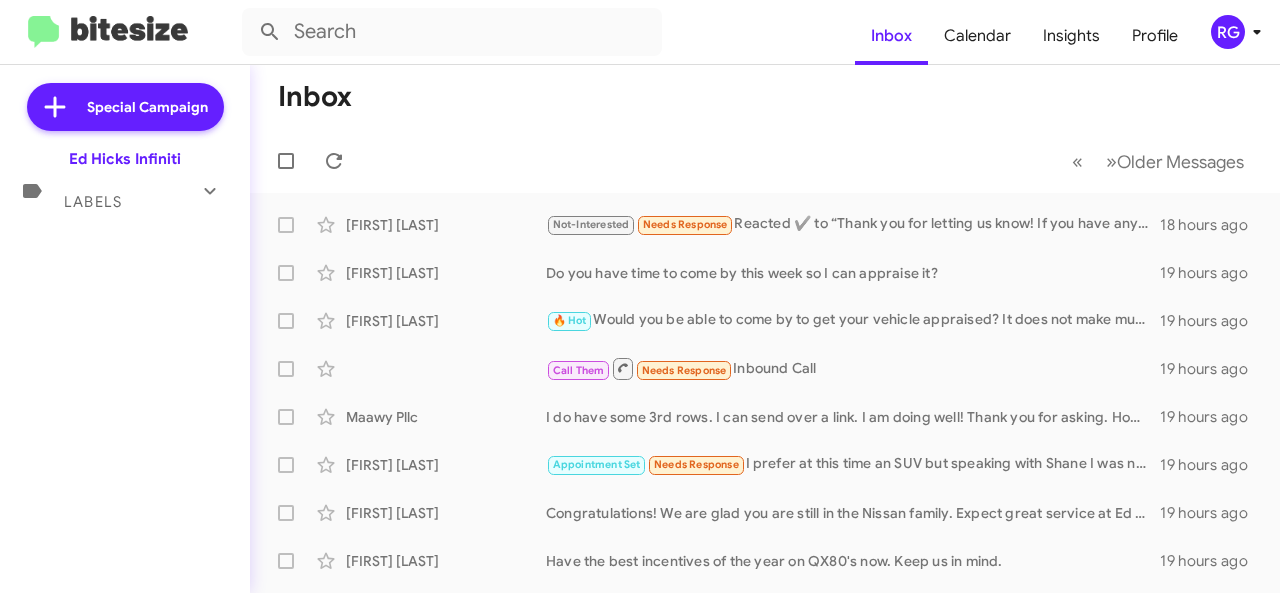 click on "Labels" at bounding box center [105, 193] 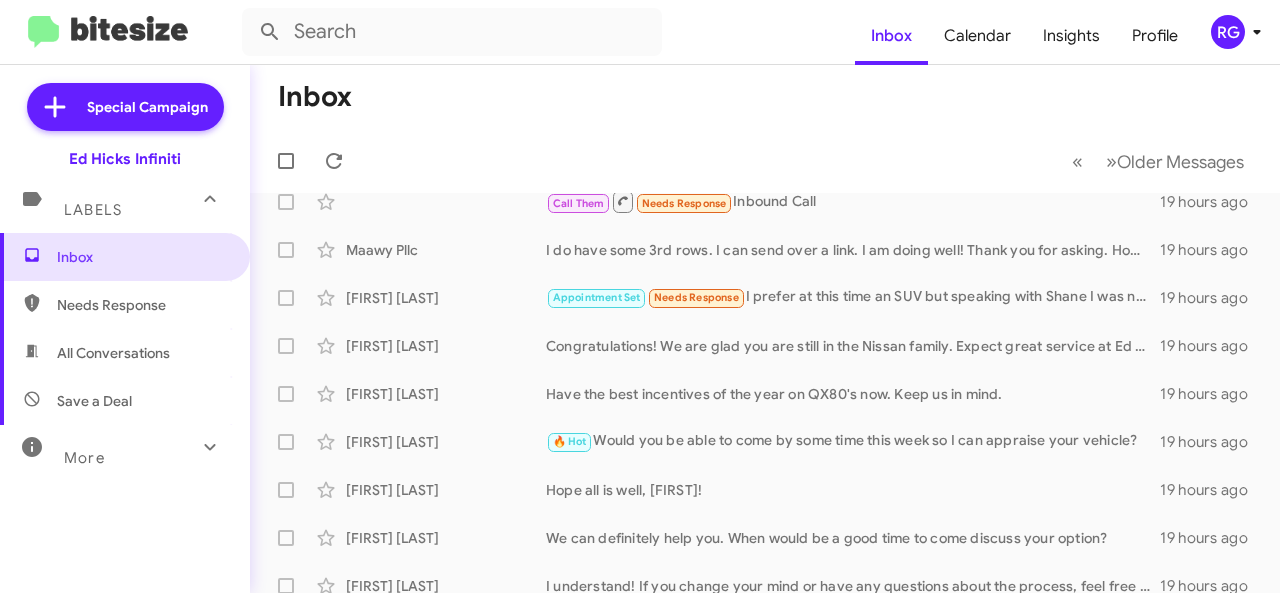 scroll, scrollTop: 0, scrollLeft: 0, axis: both 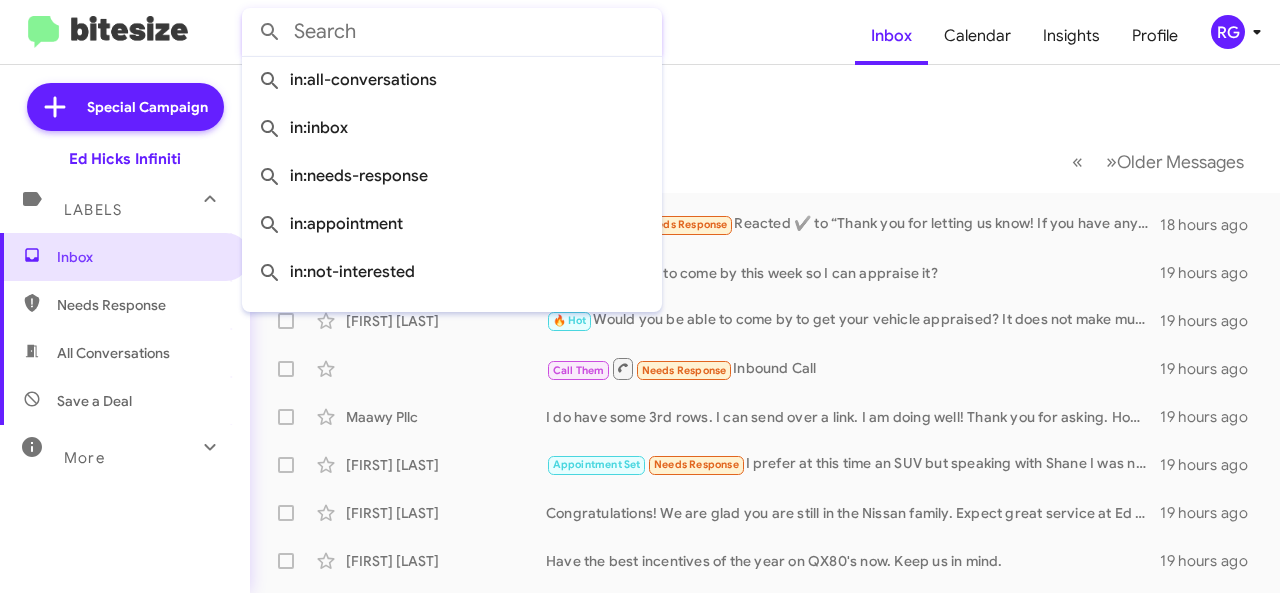 click 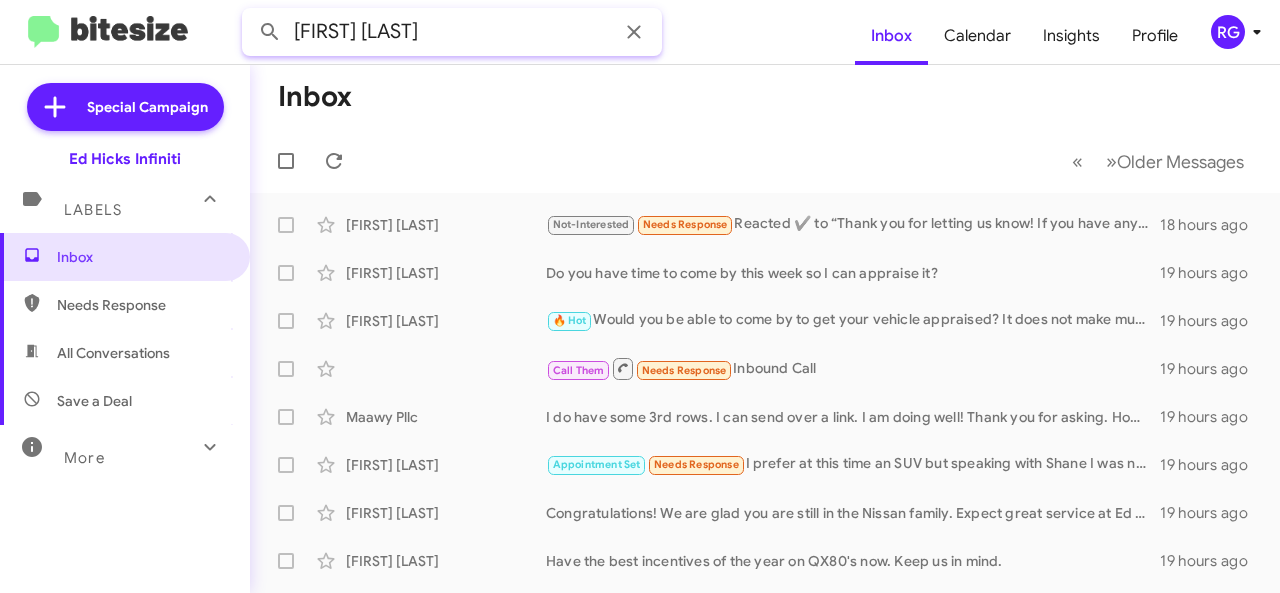 click 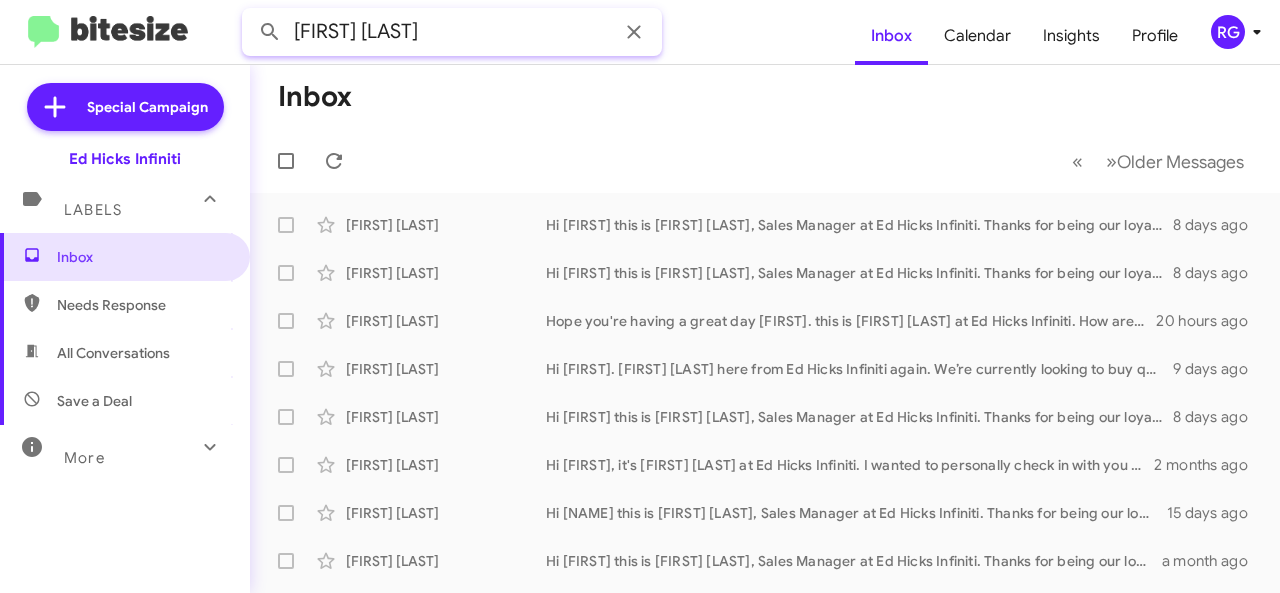 drag, startPoint x: 369, startPoint y: 31, endPoint x: 325, endPoint y: 35, distance: 44.181442 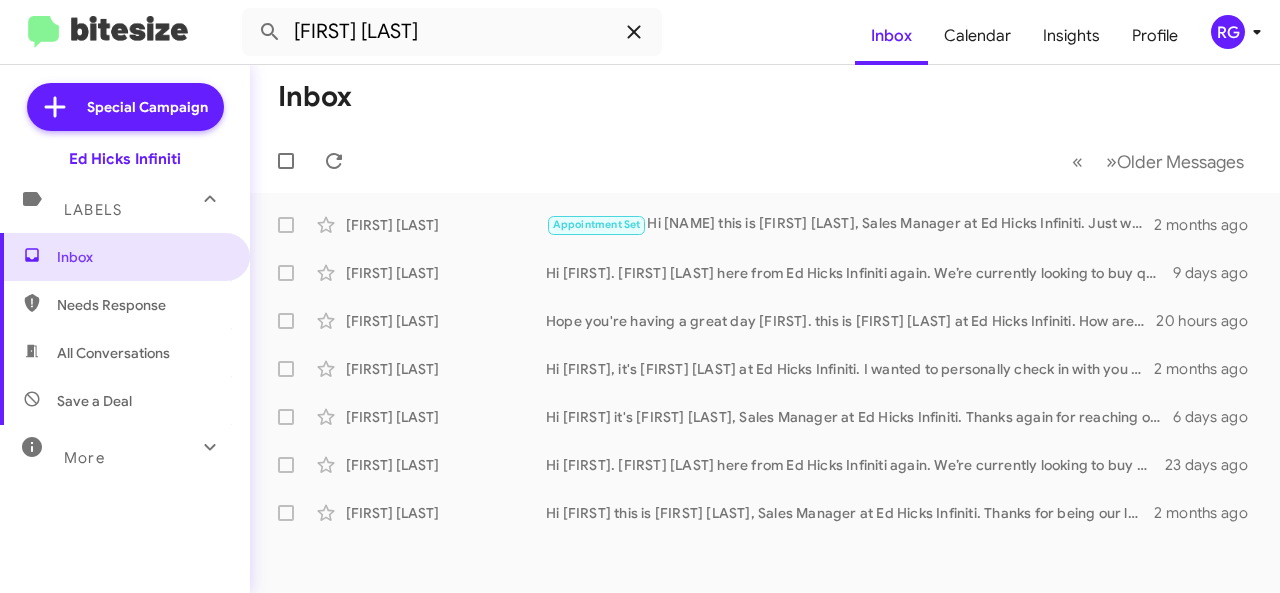 click 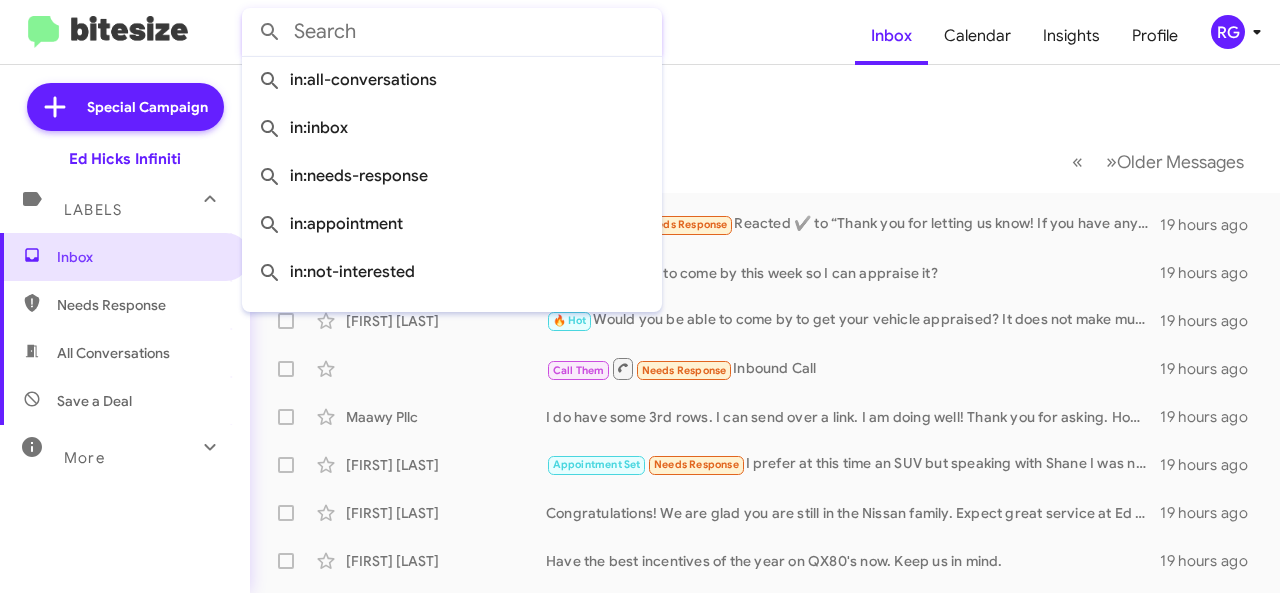 click on "« Previous » Next   Older Messages" 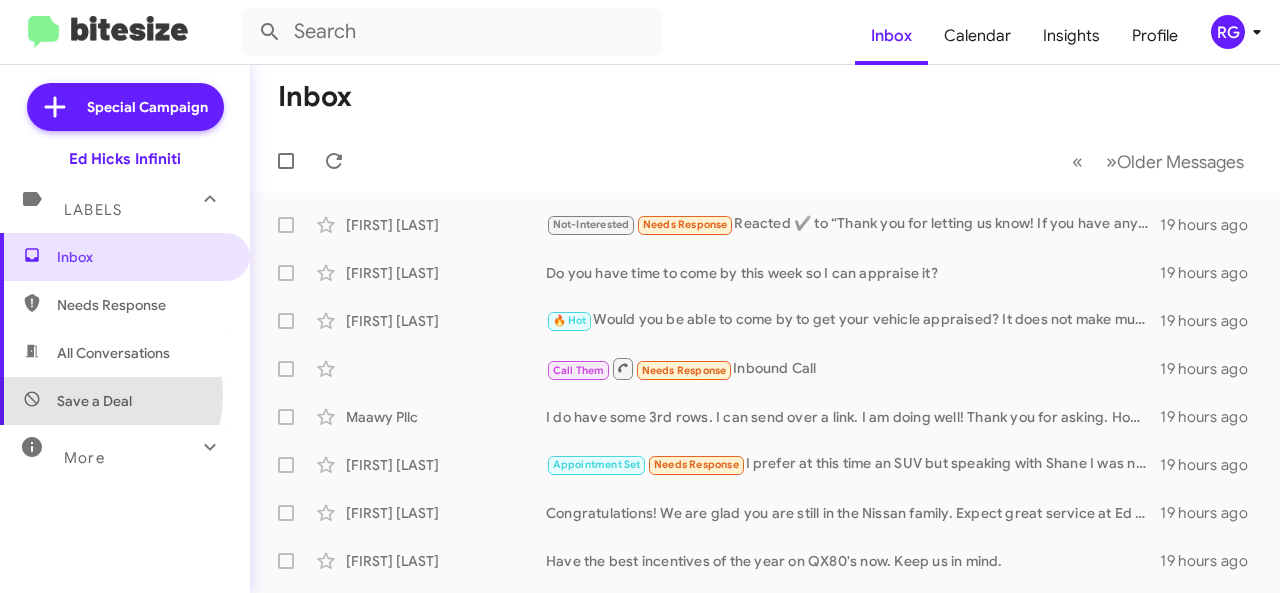 click on "Save a Deal" at bounding box center [94, 401] 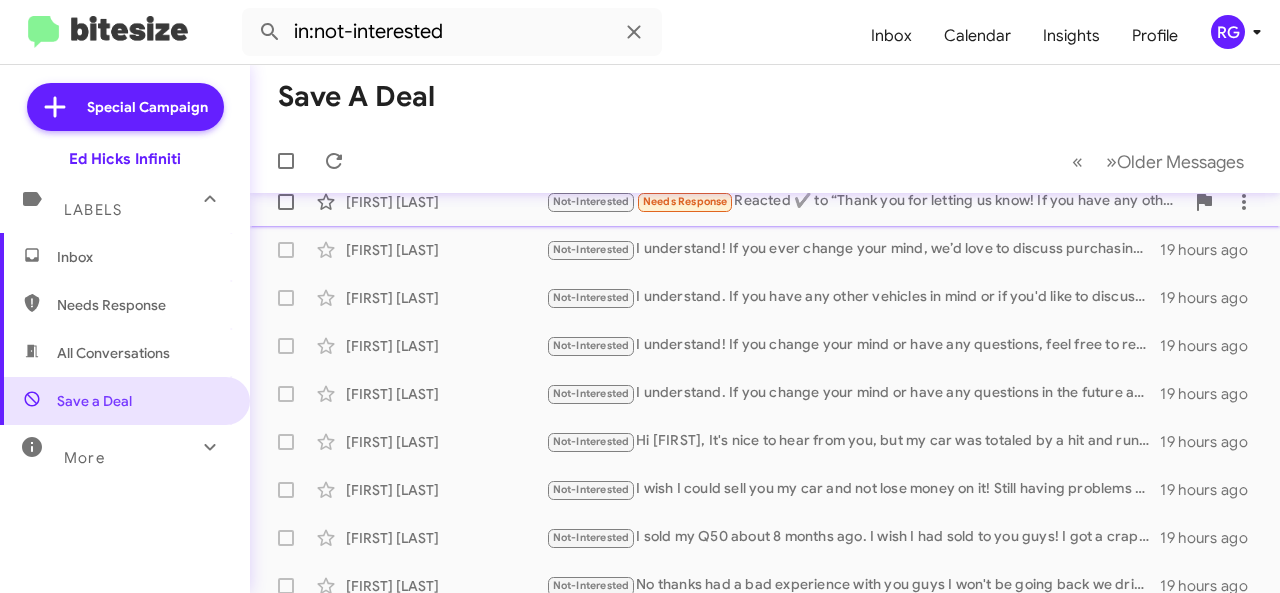 scroll, scrollTop: 0, scrollLeft: 0, axis: both 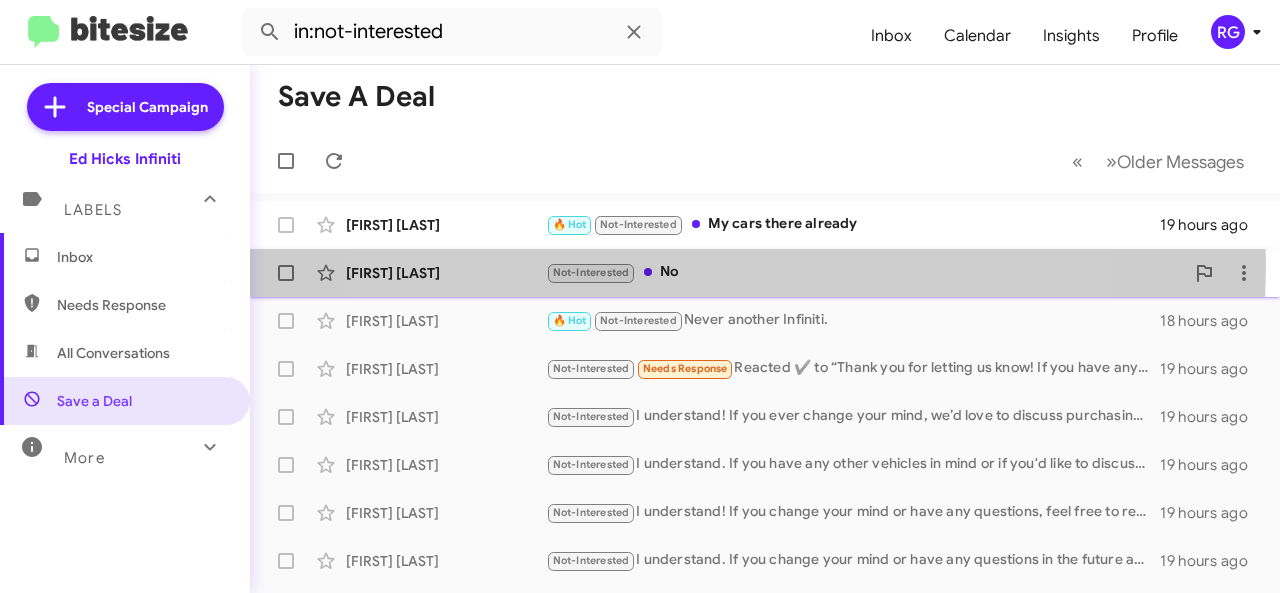 click on "Not-Interested   No" 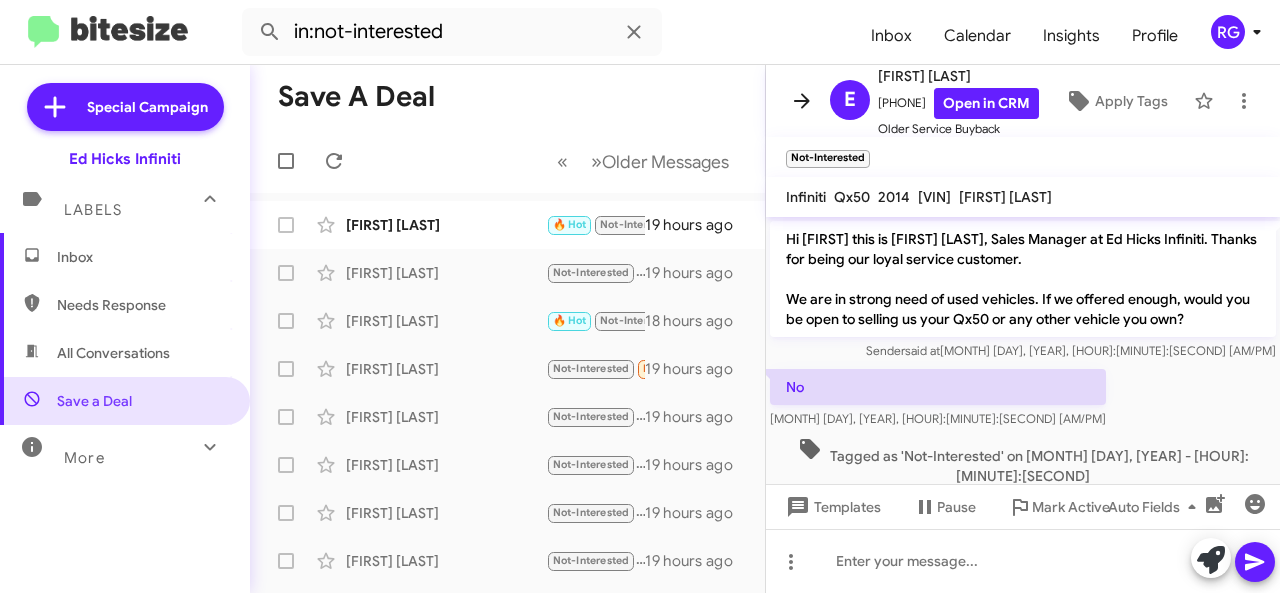 click 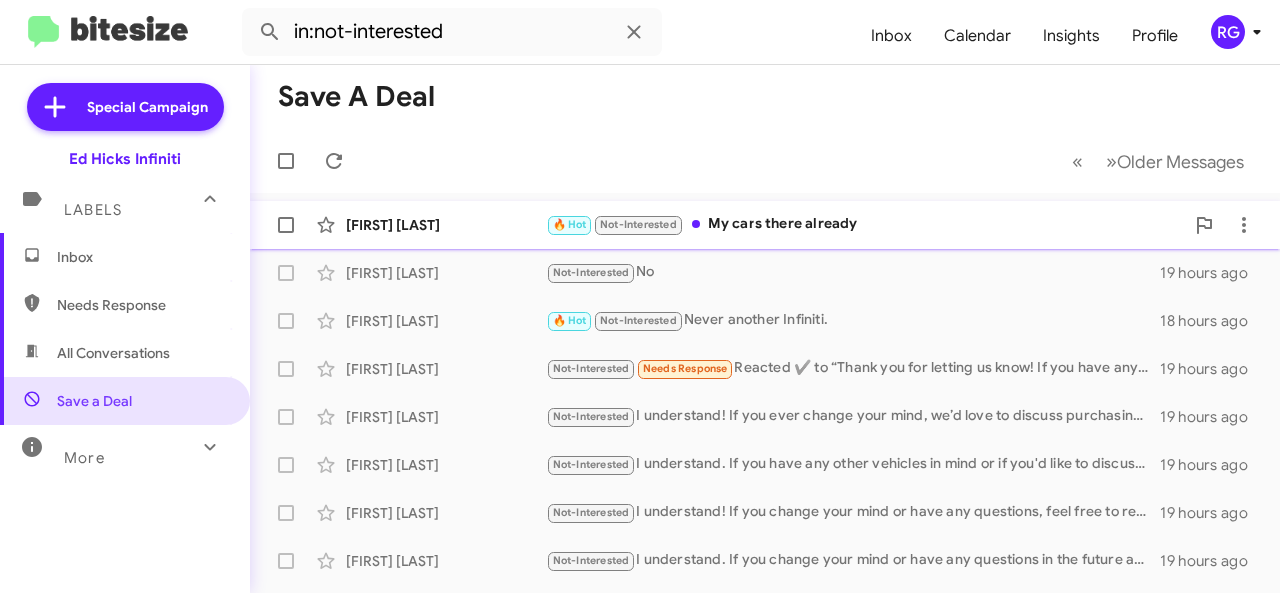 click on "[FIRST] [LAST] 🔥 Hot   Not-Interested   My cars there already   19 hours ago" 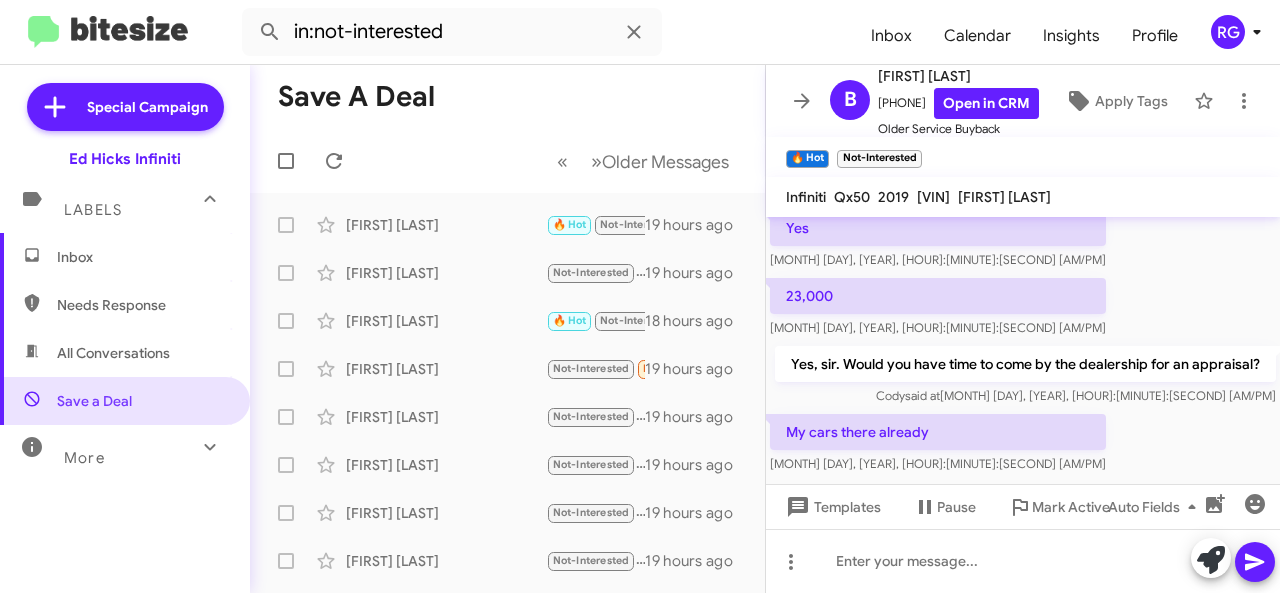 scroll, scrollTop: 239, scrollLeft: 0, axis: vertical 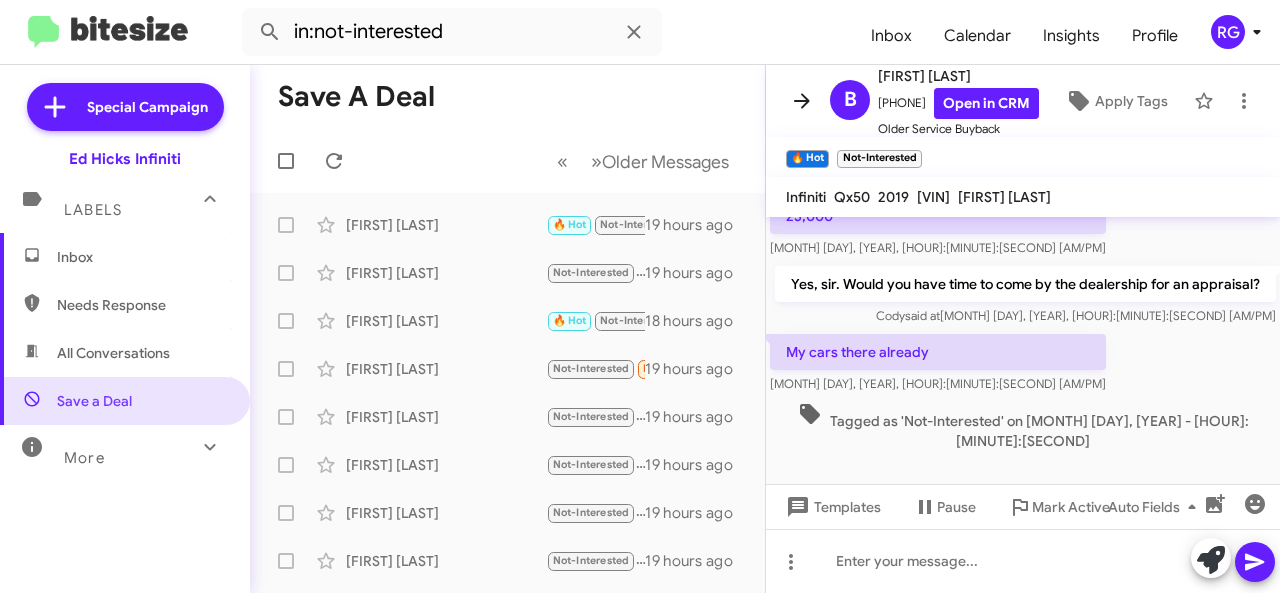 click 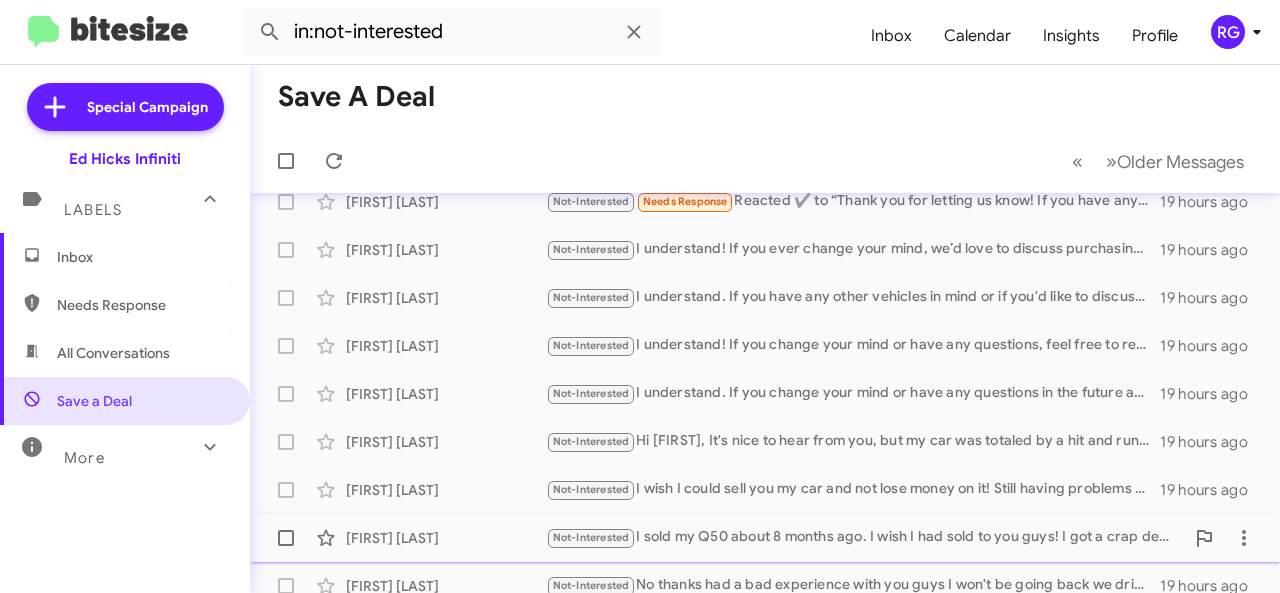 scroll, scrollTop: 0, scrollLeft: 0, axis: both 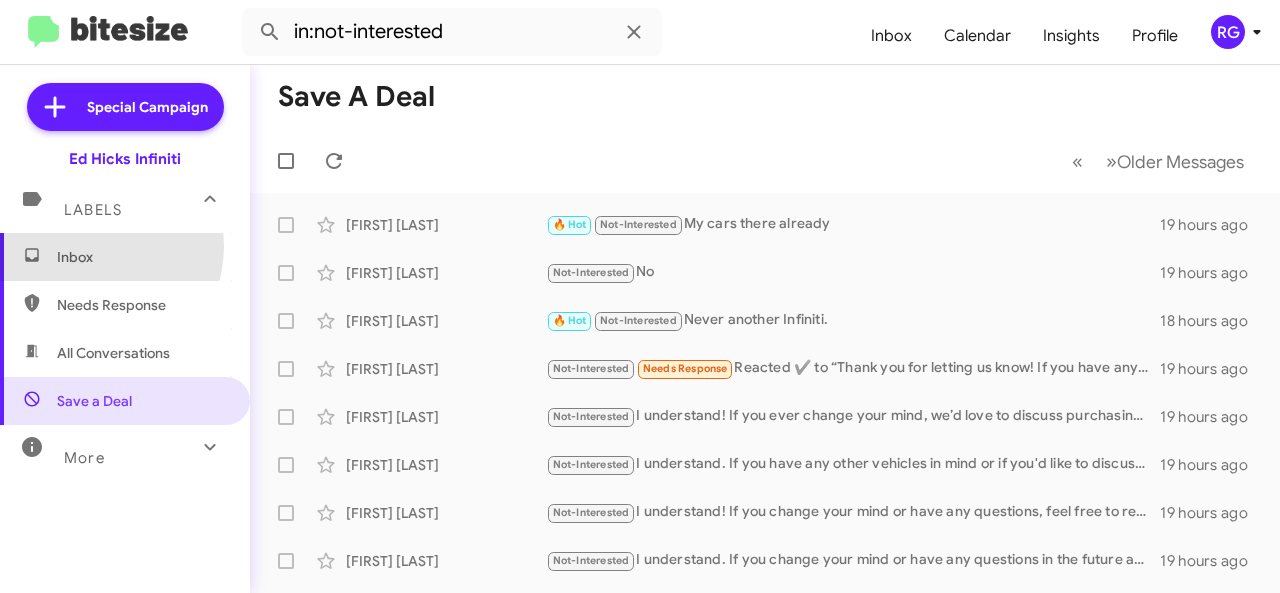 click on "Inbox" at bounding box center (142, 257) 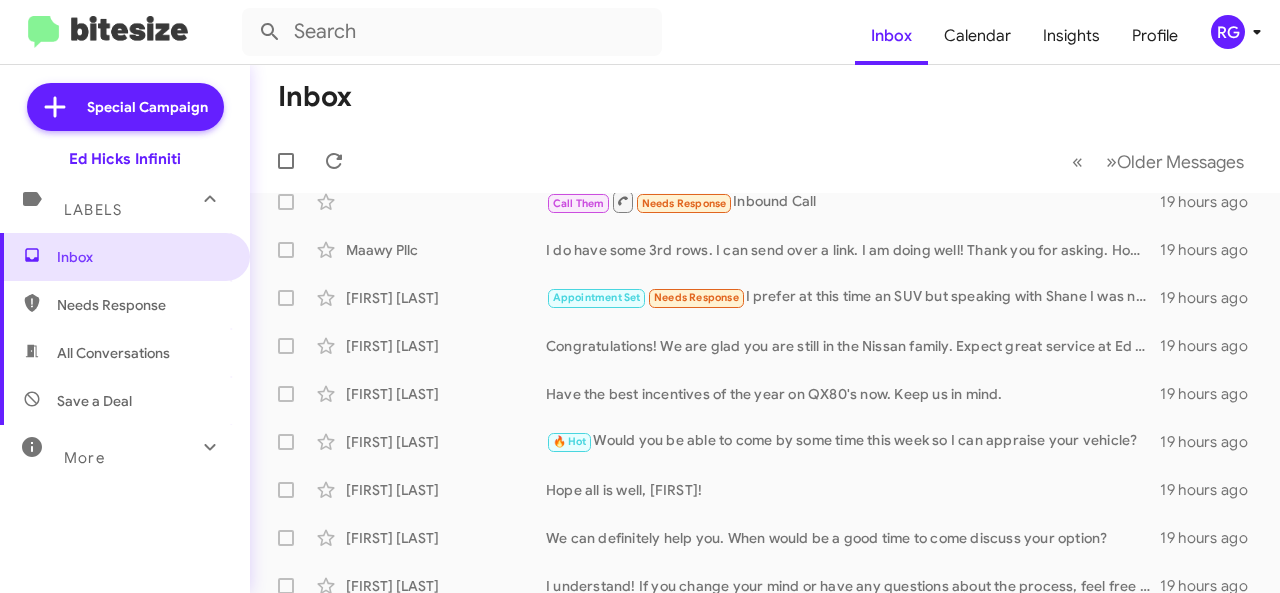 scroll, scrollTop: 0, scrollLeft: 0, axis: both 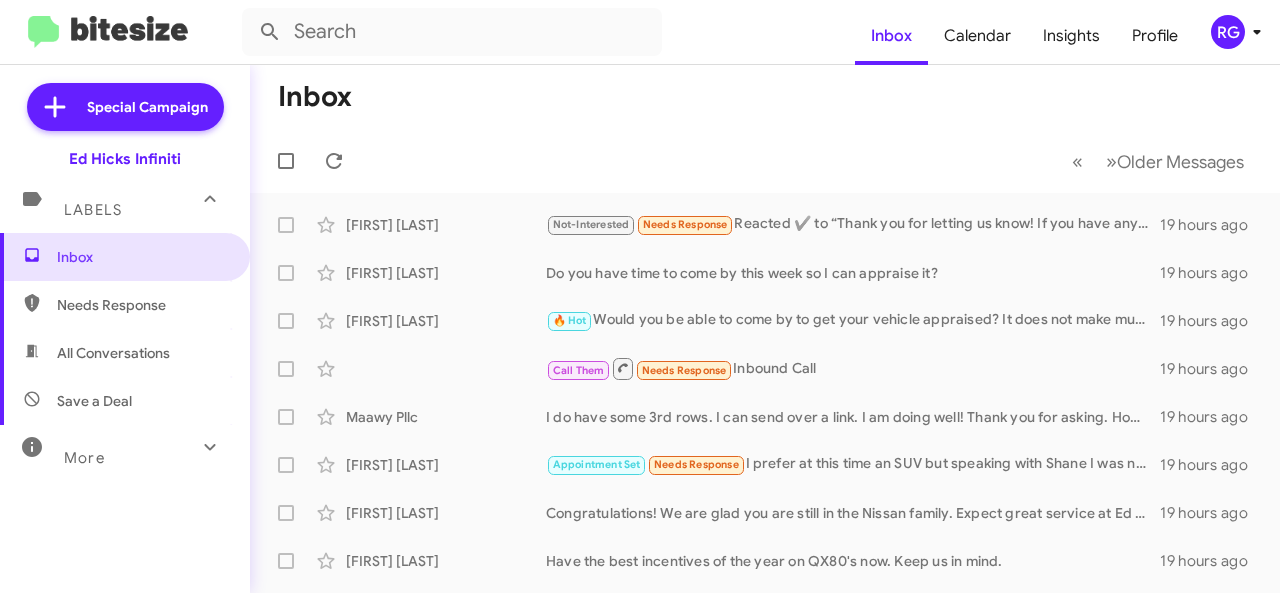 click on "More" at bounding box center [84, 458] 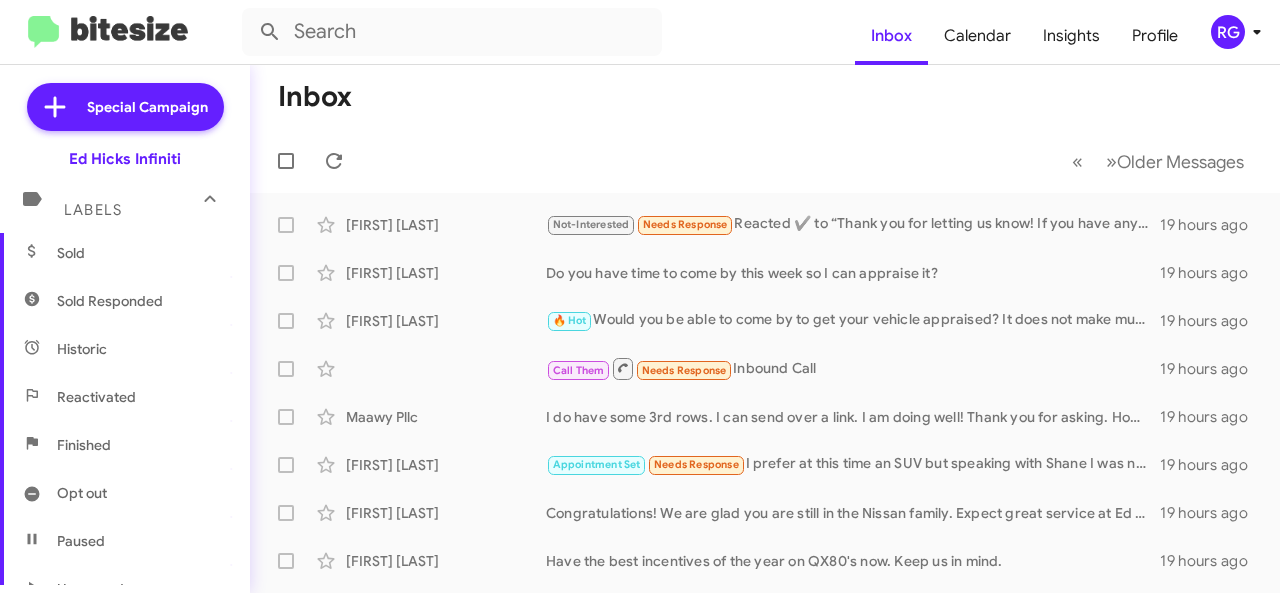 scroll, scrollTop: 588, scrollLeft: 0, axis: vertical 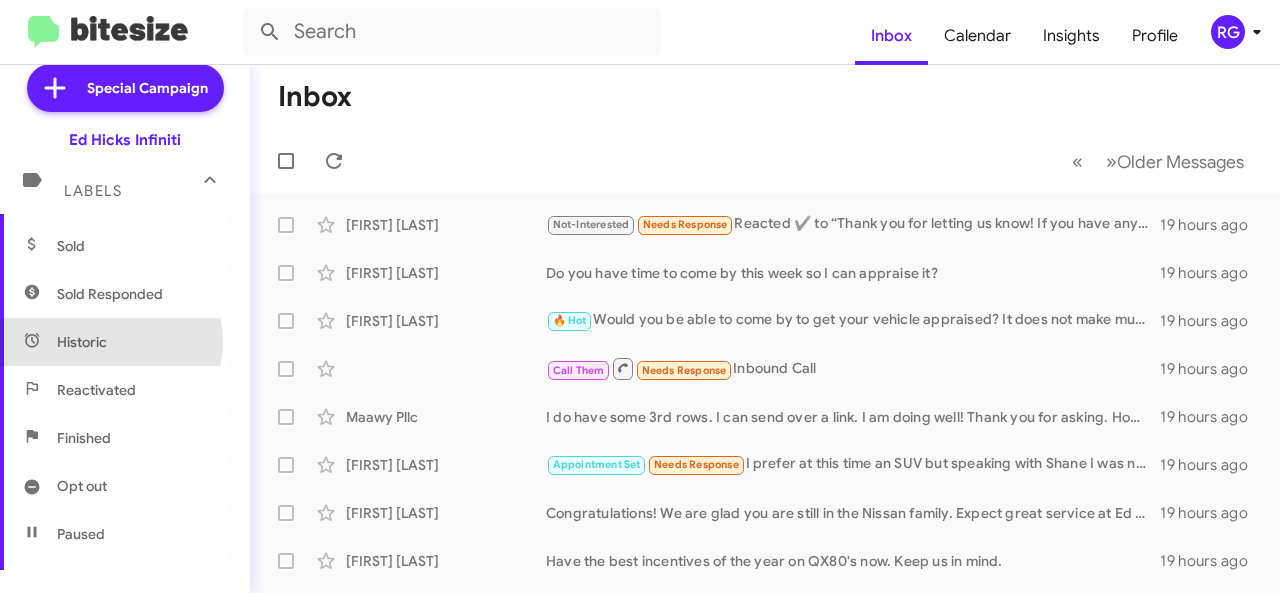 click on "Historic" at bounding box center [125, 342] 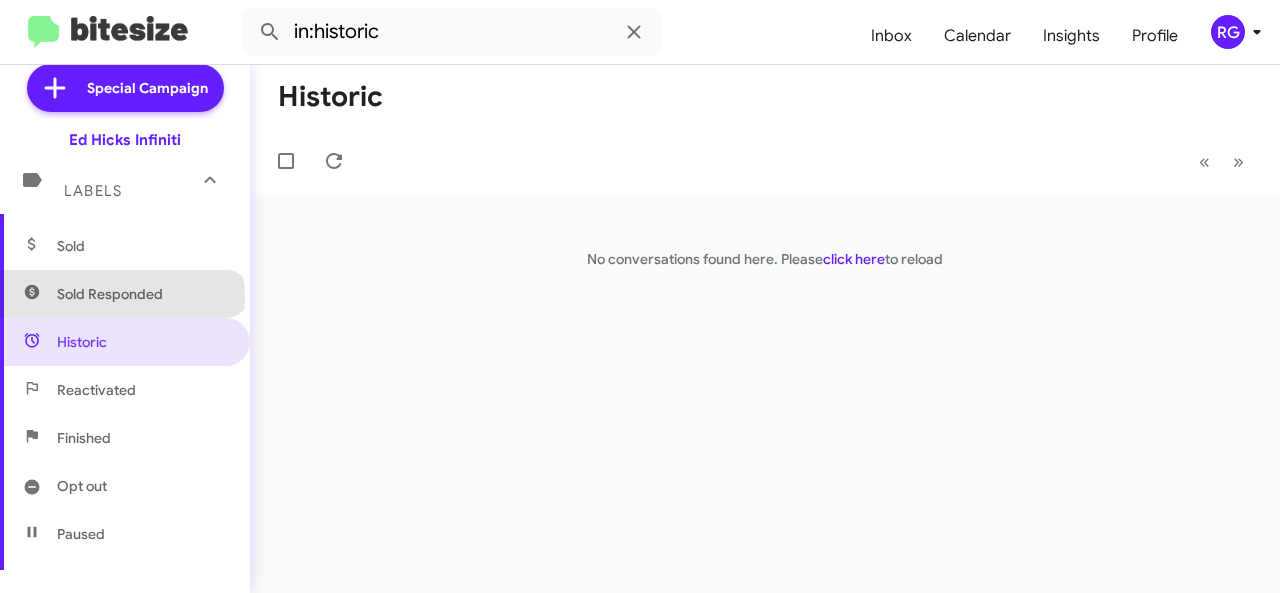click on "Sold Responded" at bounding box center [110, 294] 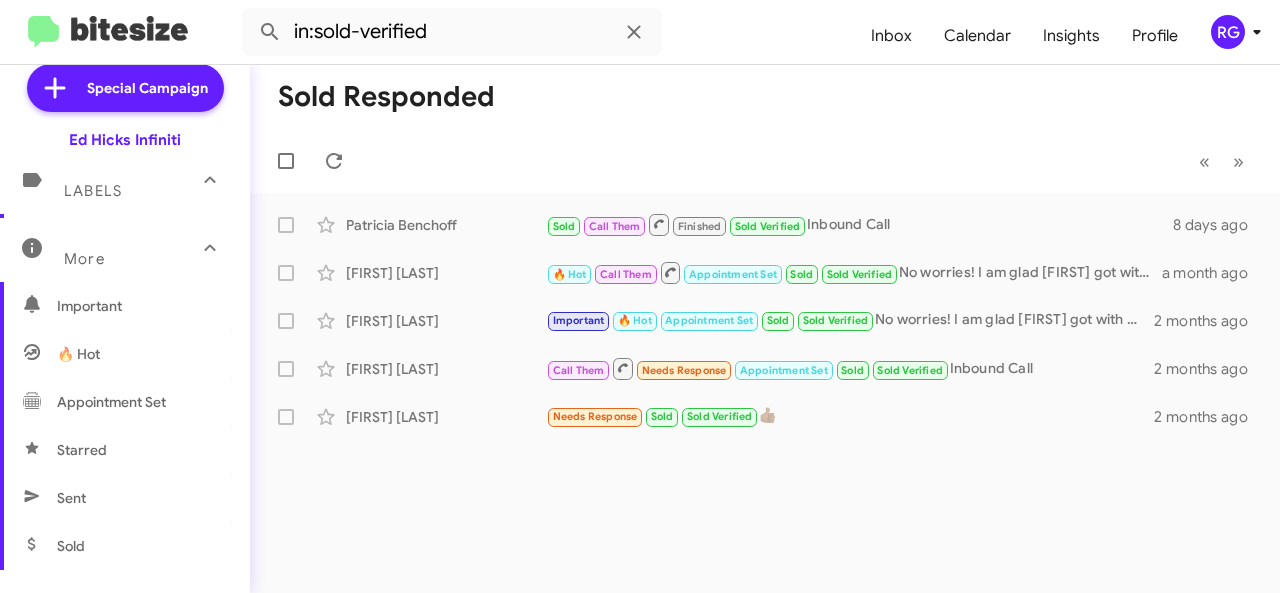 scroll, scrollTop: 0, scrollLeft: 0, axis: both 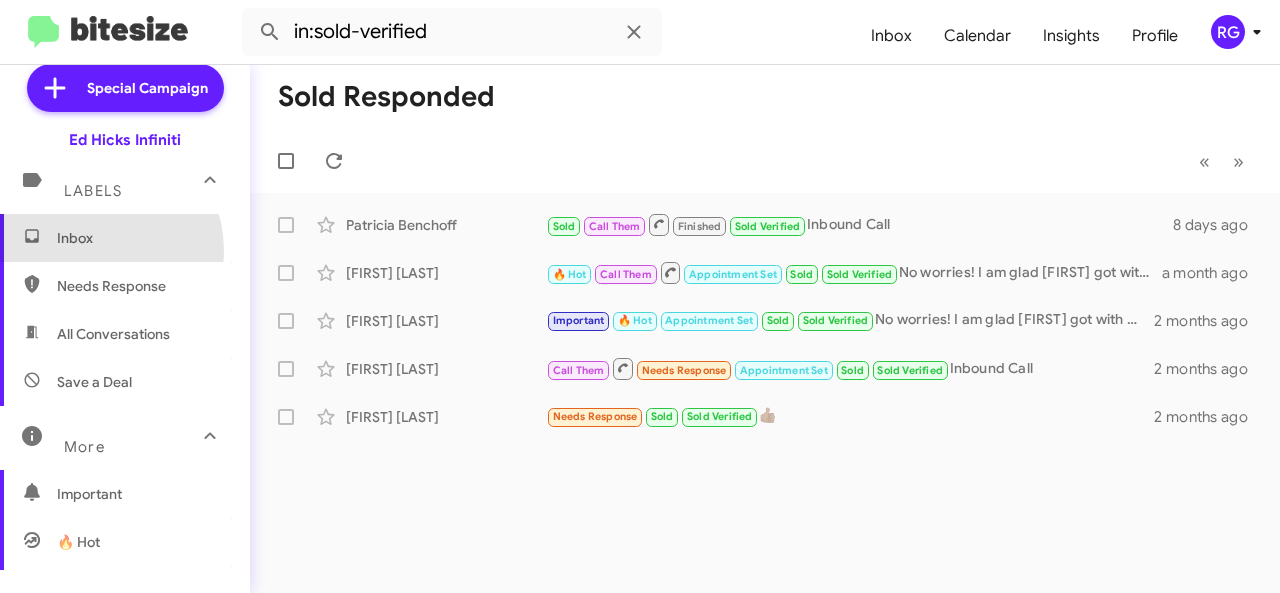 click on "Inbox" at bounding box center [125, 238] 